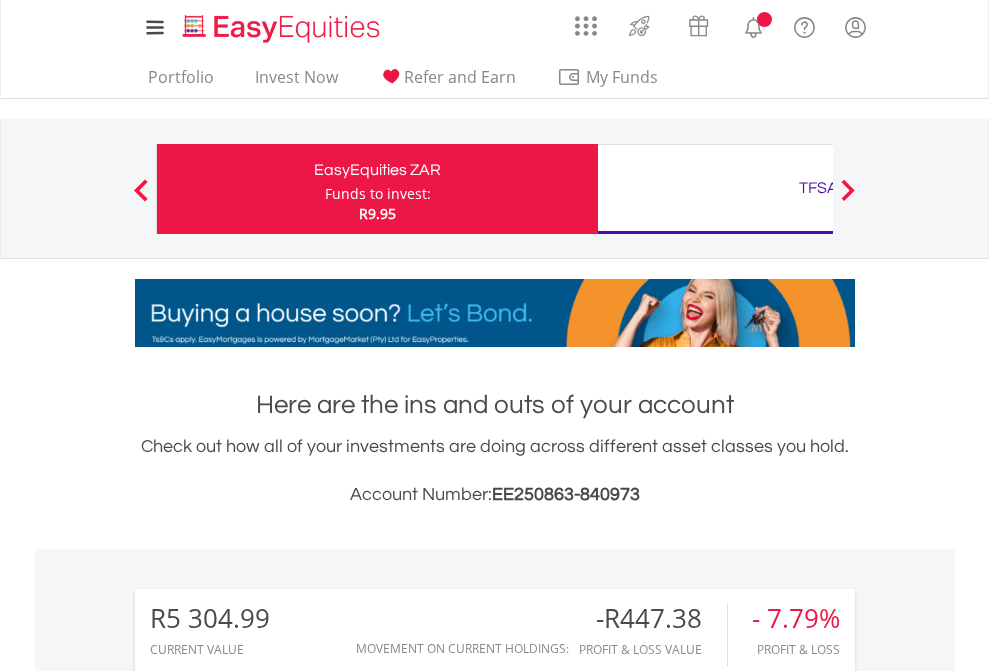 scroll, scrollTop: 0, scrollLeft: 0, axis: both 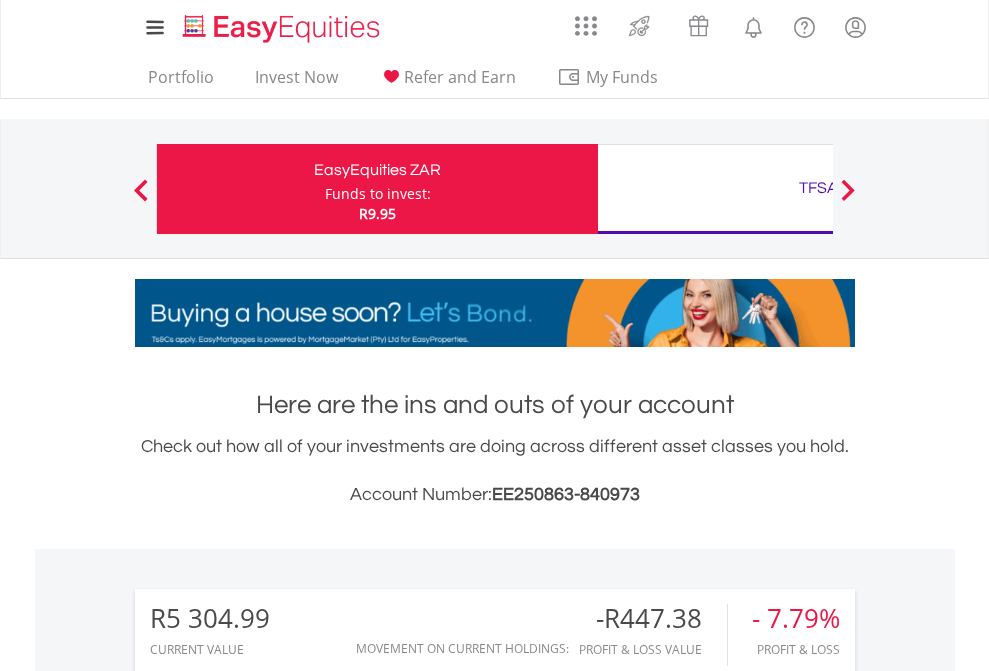 click on "Funds to invest:" at bounding box center (378, 194) 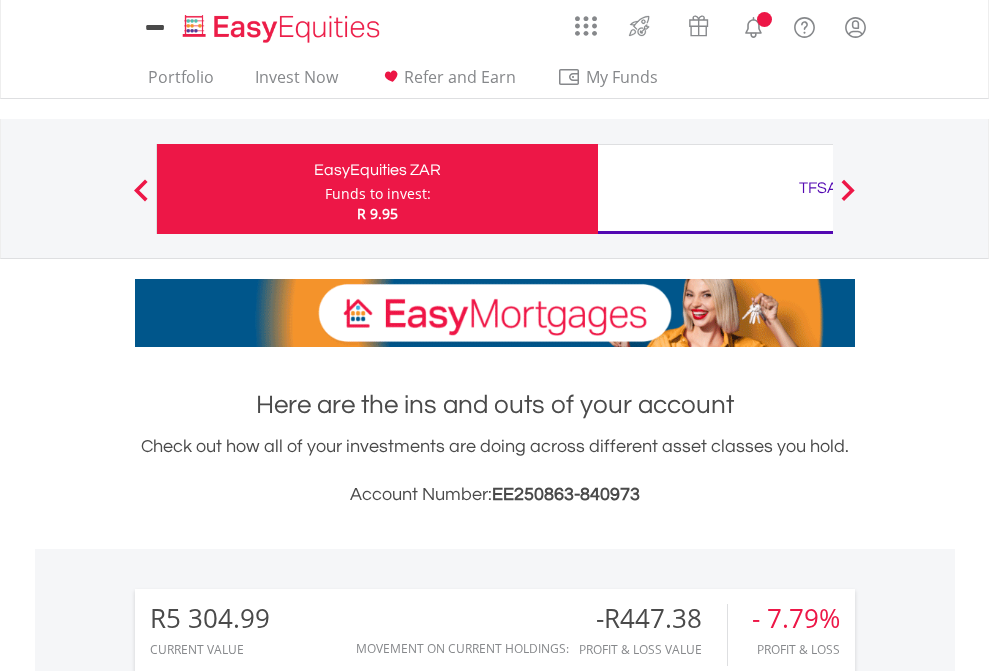 scroll, scrollTop: 0, scrollLeft: 0, axis: both 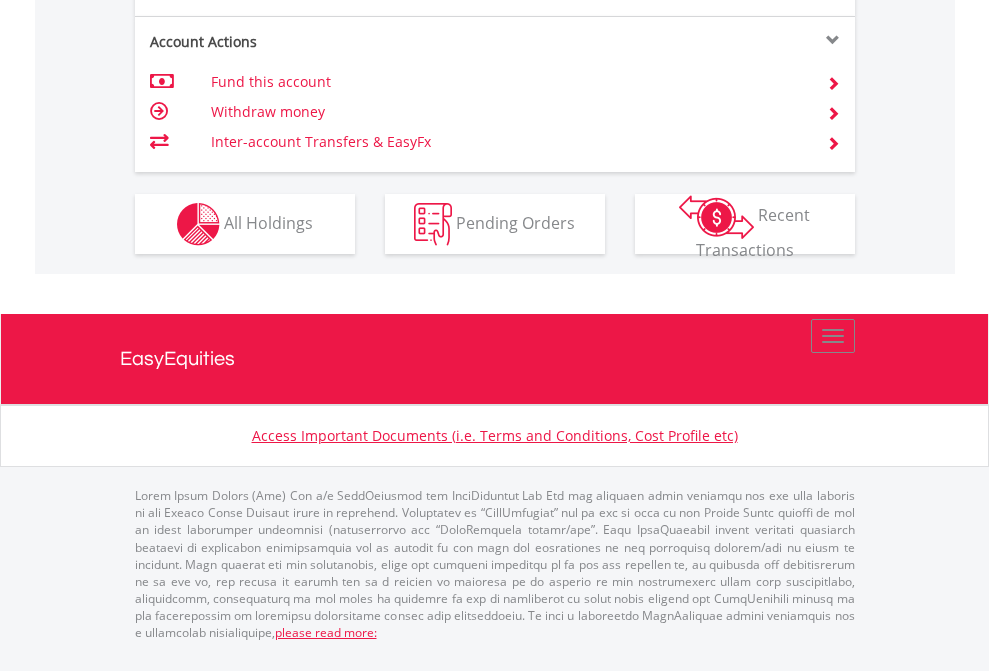 click on "Investment types" at bounding box center [706, -337] 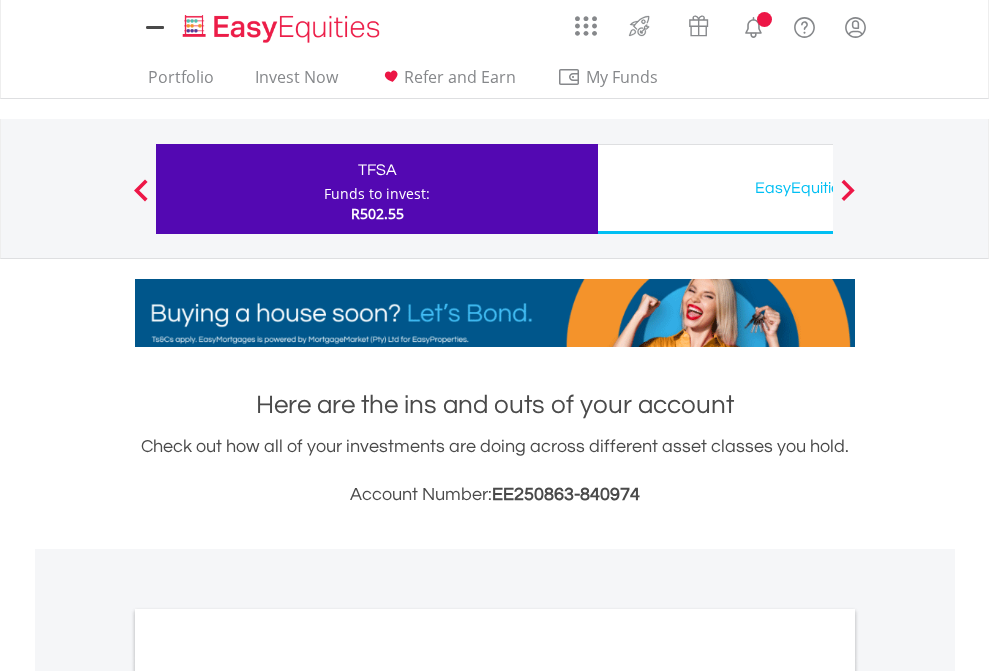 scroll, scrollTop: 0, scrollLeft: 0, axis: both 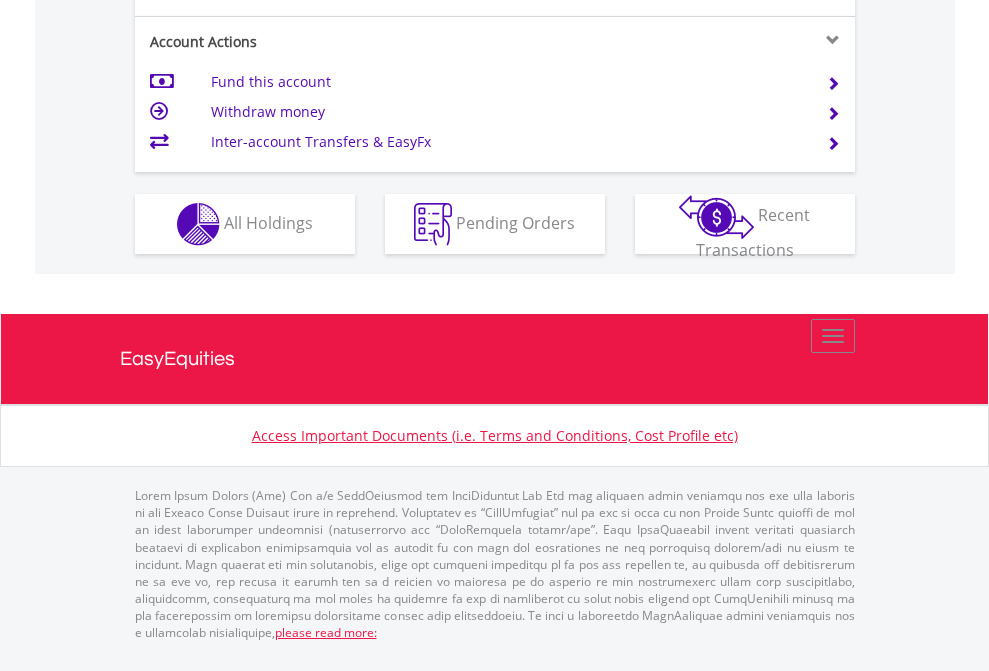 click on "Investment types" at bounding box center [706, -337] 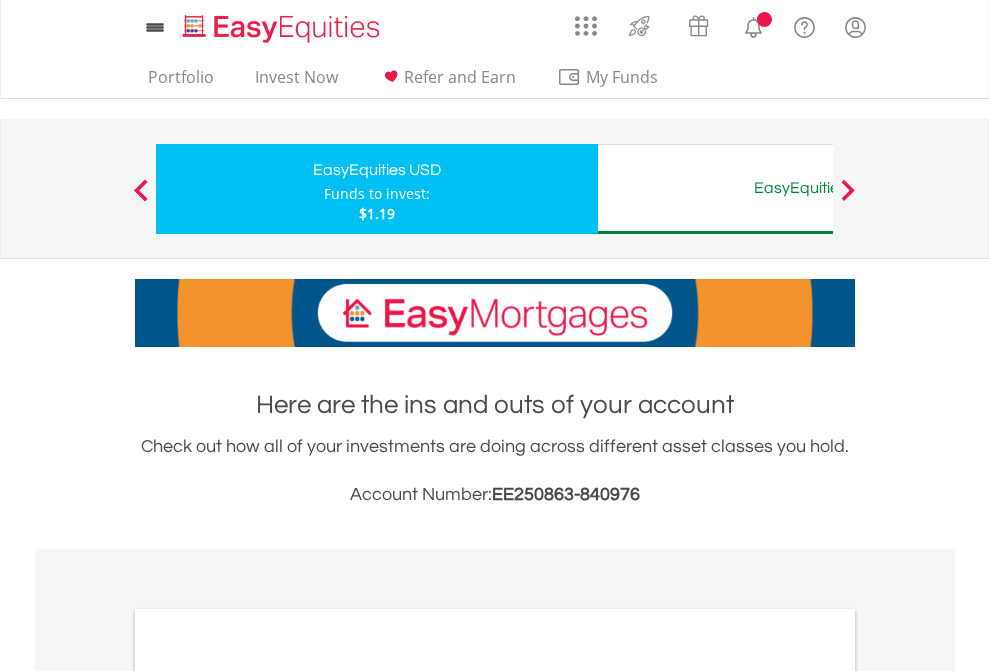 scroll, scrollTop: 0, scrollLeft: 0, axis: both 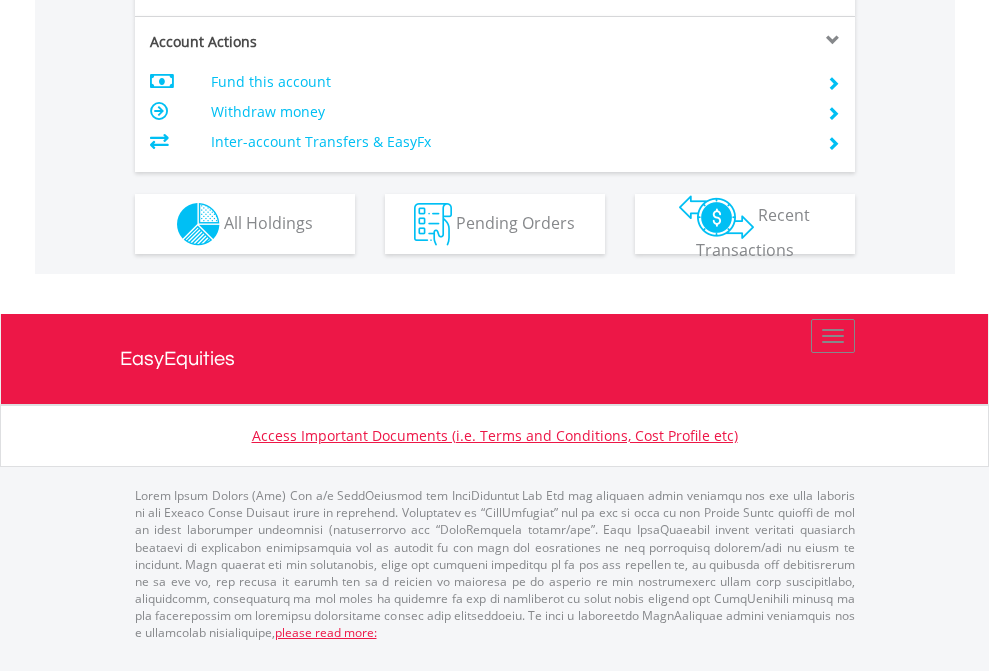 click on "Investment types" at bounding box center (706, -337) 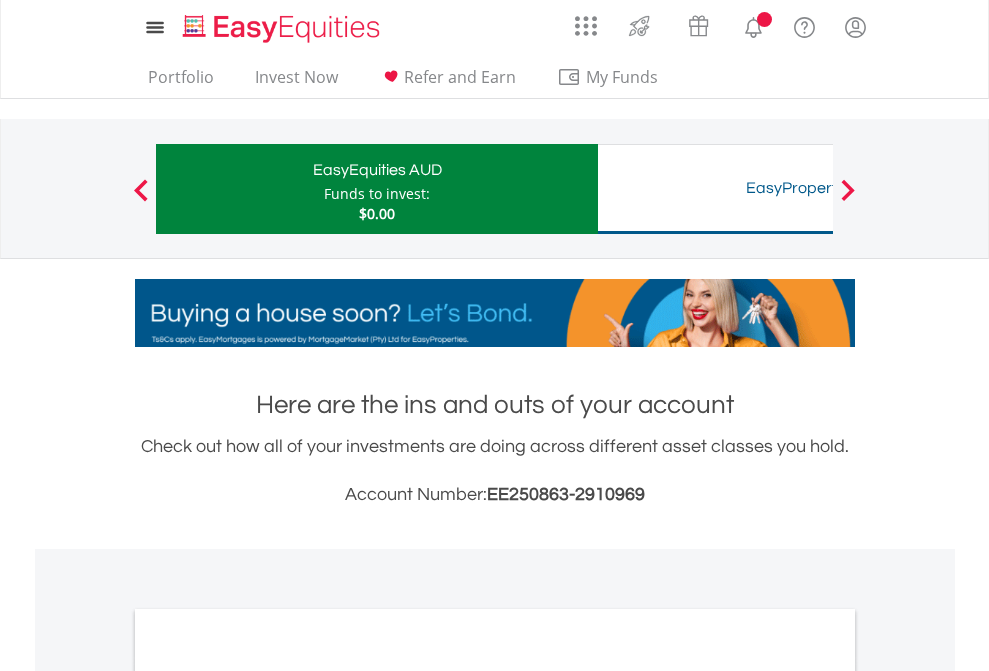 scroll, scrollTop: 0, scrollLeft: 0, axis: both 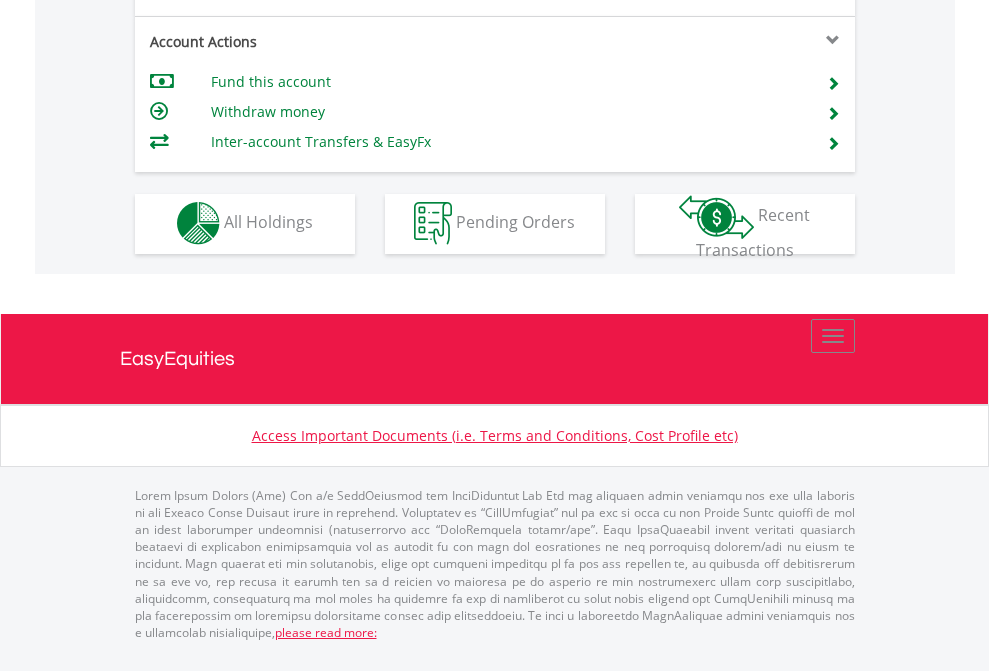click on "Investment types" at bounding box center (706, -353) 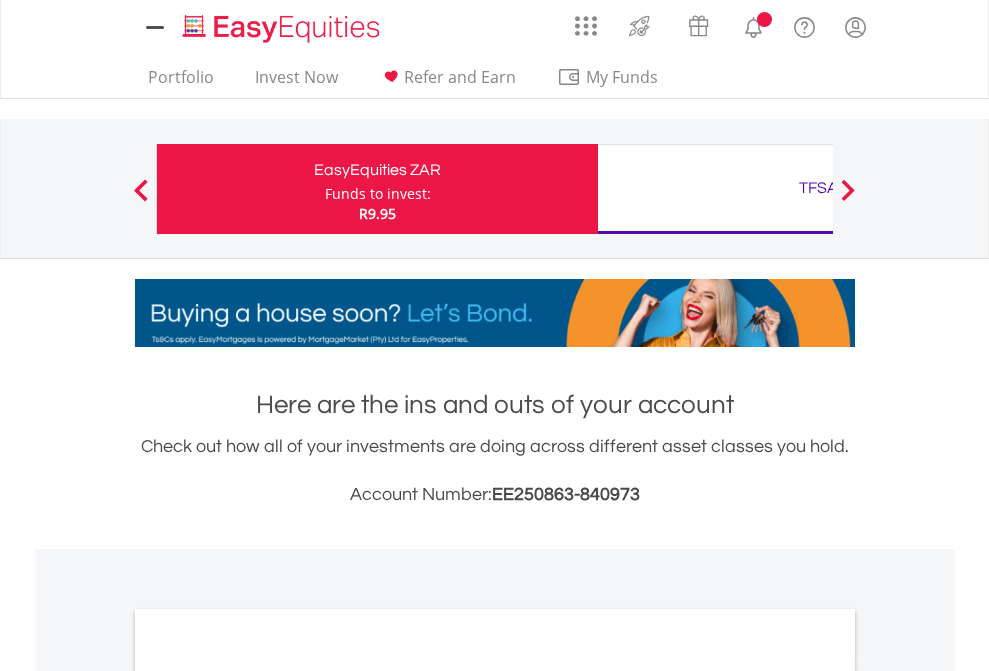 click on "All Holdings" at bounding box center (268, 1096) 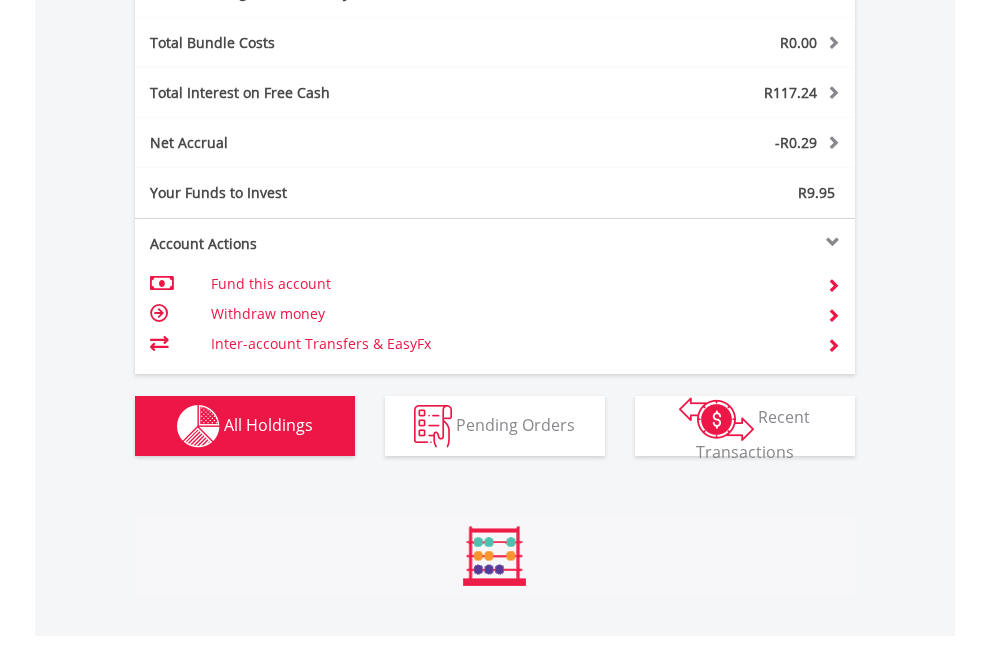 scroll, scrollTop: 999808, scrollLeft: 999687, axis: both 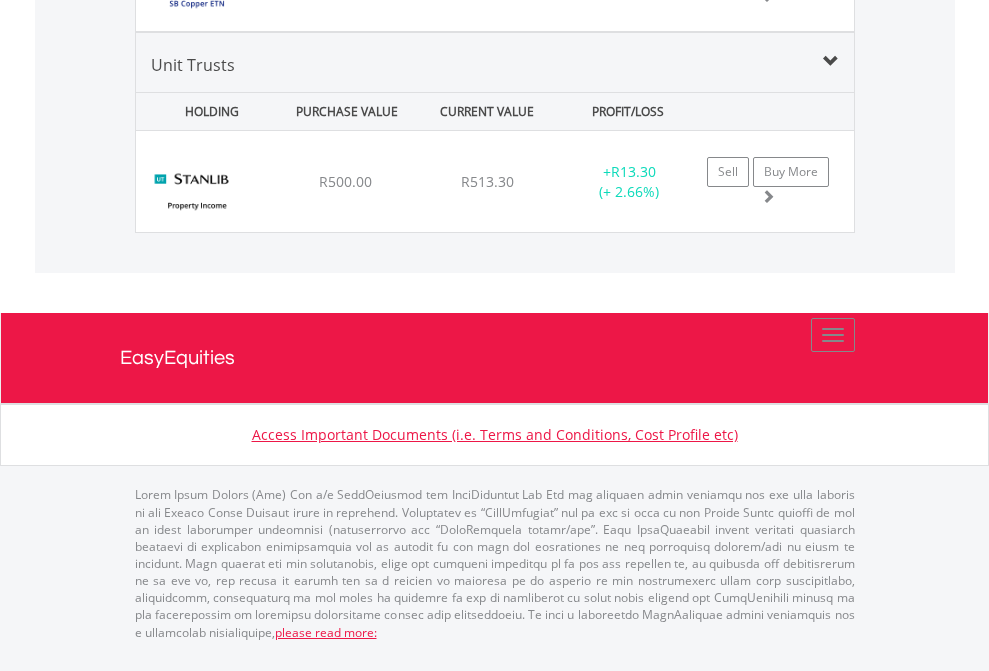click on "TFSA" at bounding box center [818, -2111] 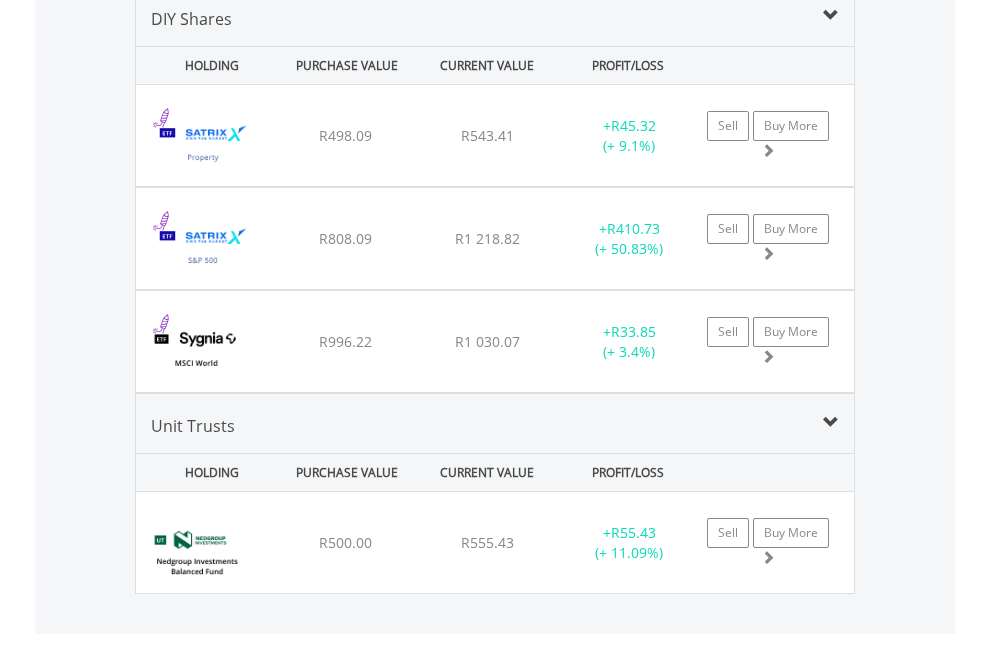 scroll, scrollTop: 1933, scrollLeft: 0, axis: vertical 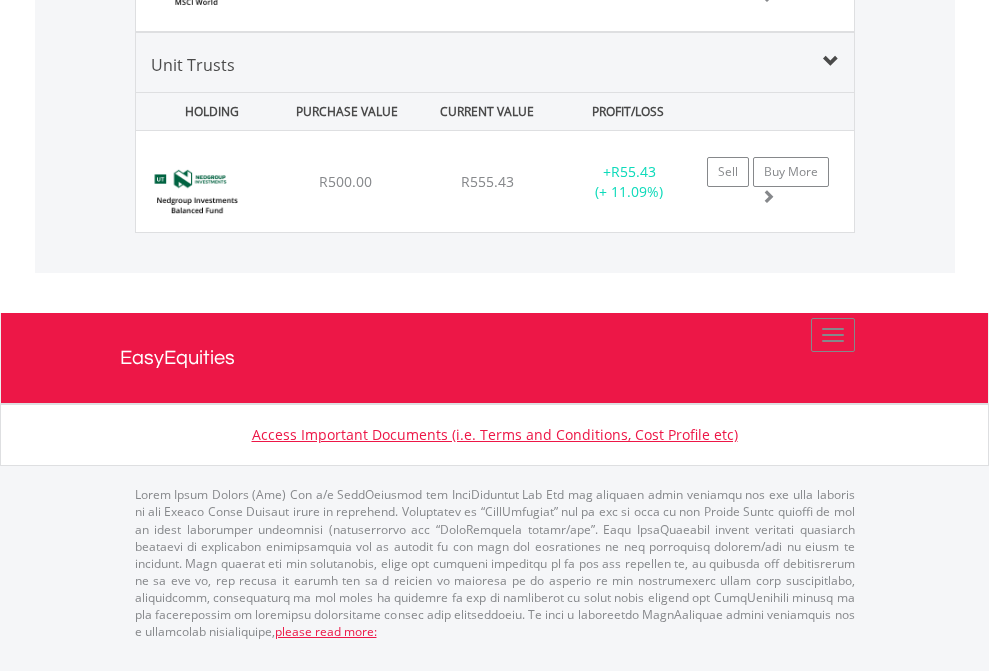 click on "EasyEquities USD" at bounding box center [818, -1375] 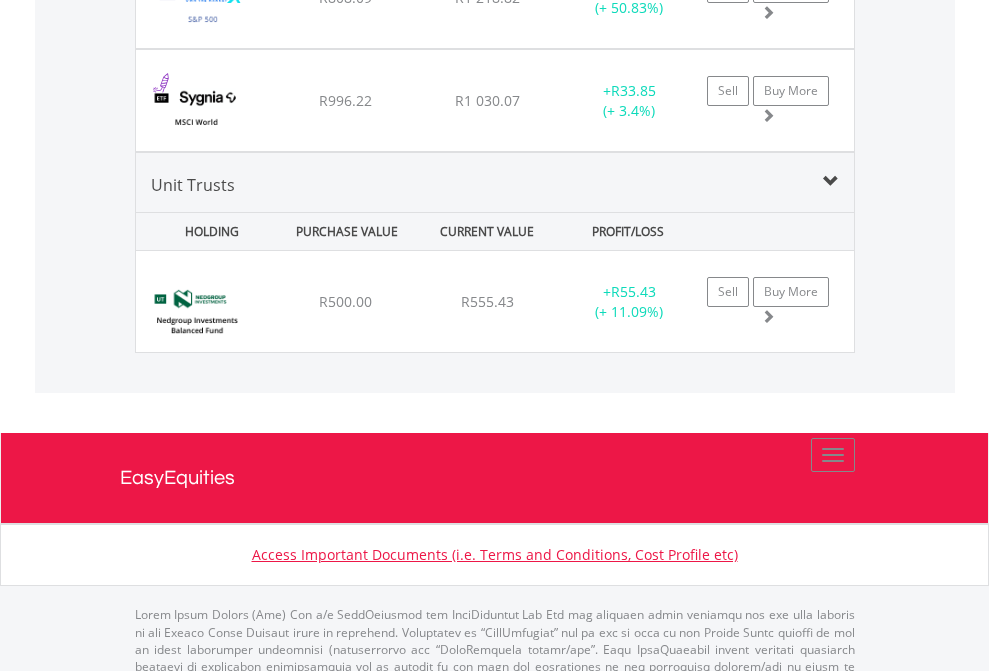 scroll, scrollTop: 144, scrollLeft: 0, axis: vertical 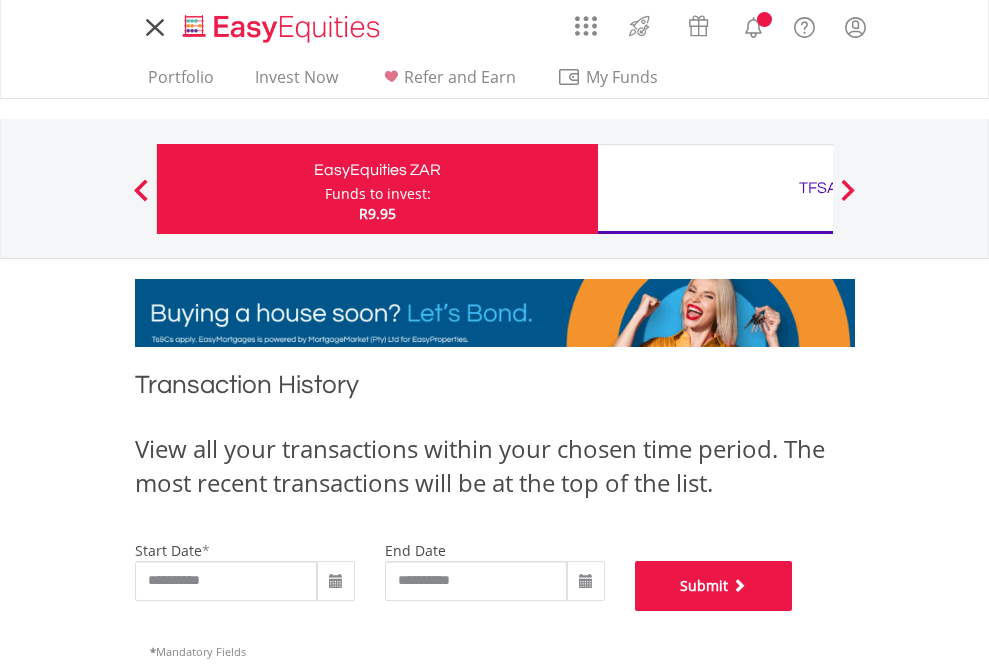 click on "Submit" at bounding box center (714, 586) 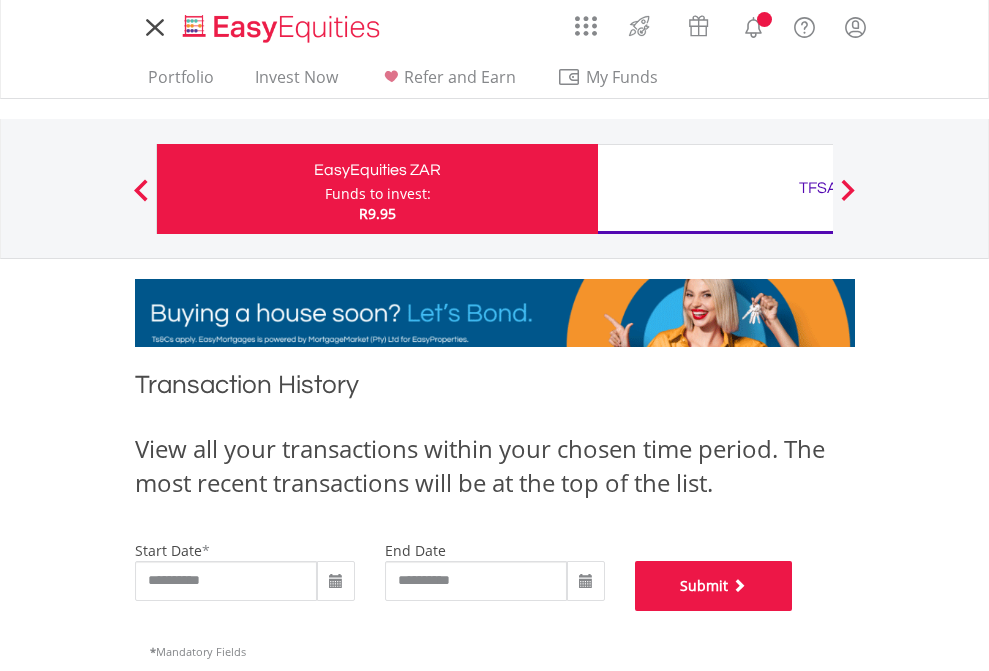 scroll, scrollTop: 811, scrollLeft: 0, axis: vertical 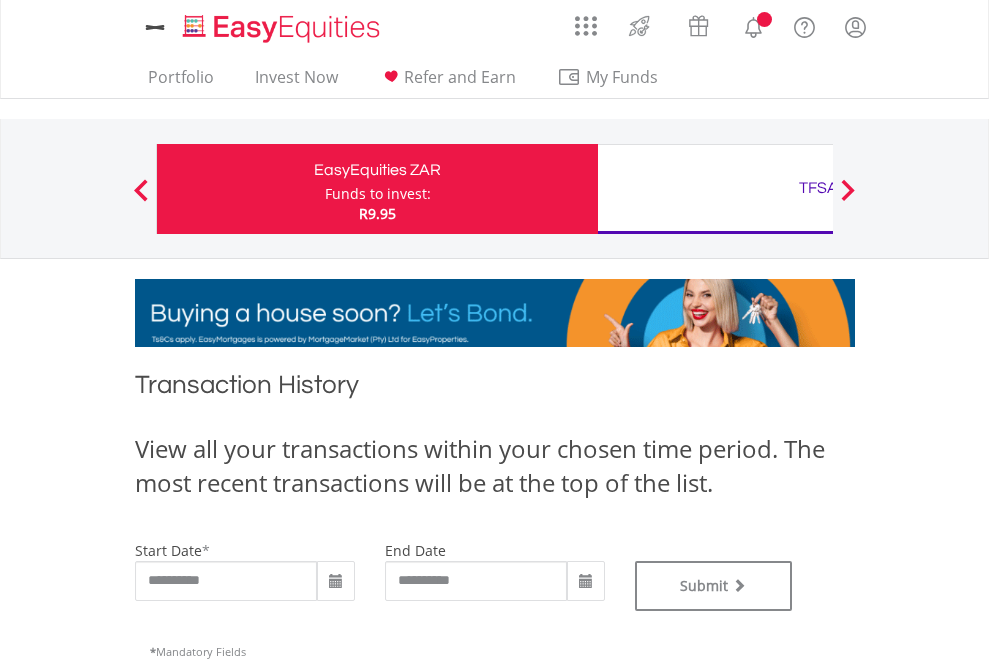 click on "TFSA" at bounding box center [818, 188] 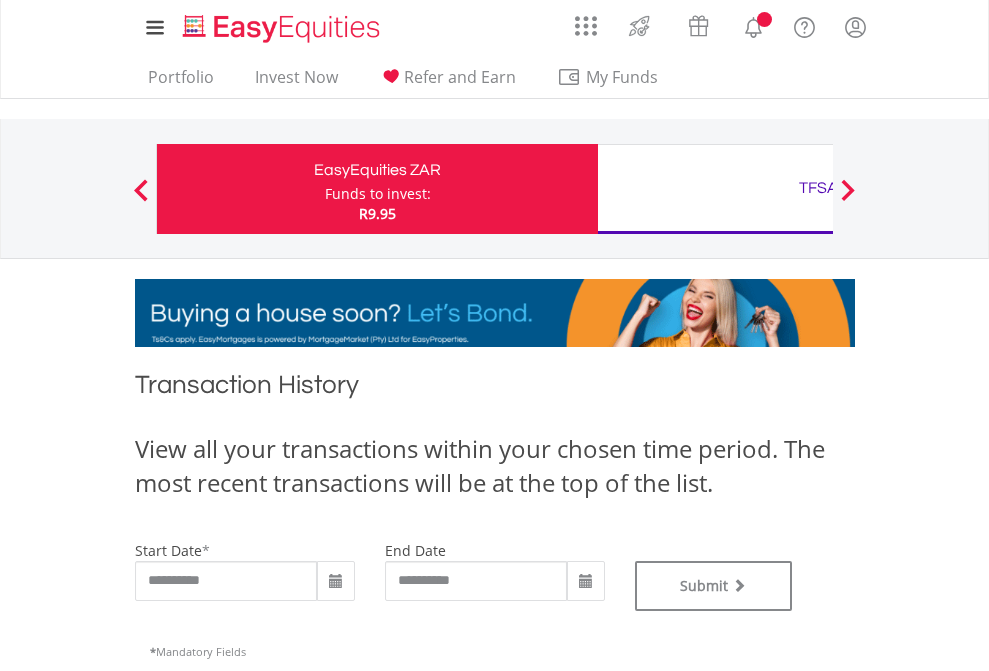 type on "**********" 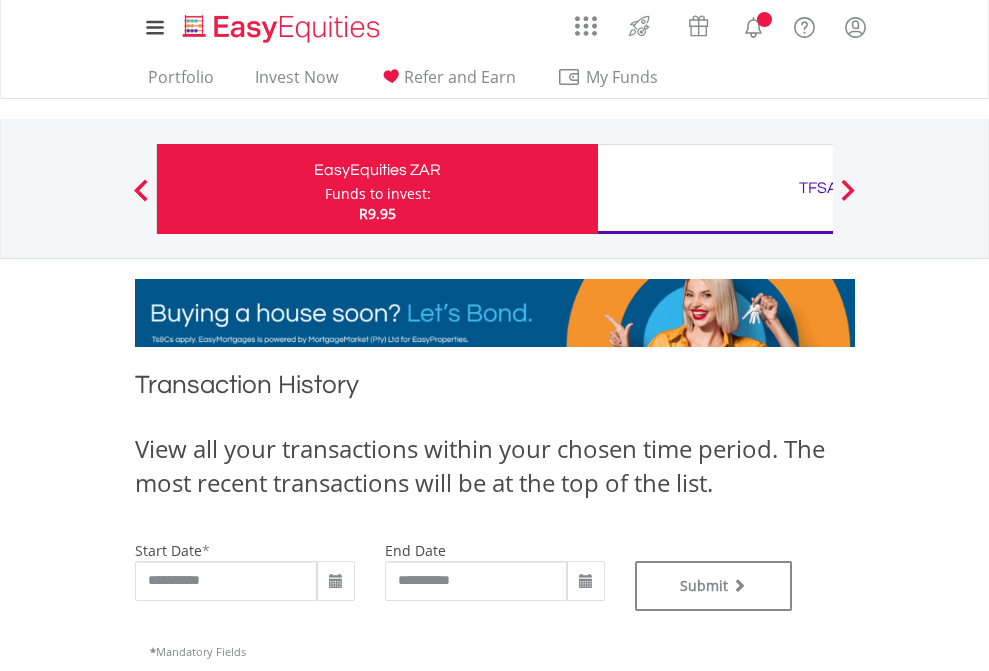 type on "**********" 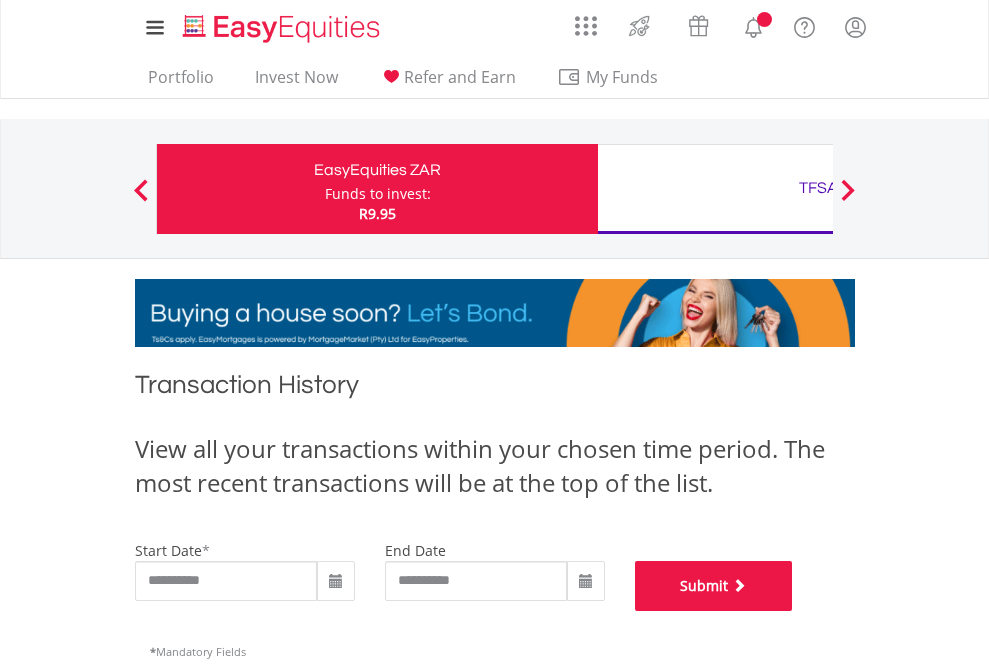 click on "Submit" at bounding box center (714, 586) 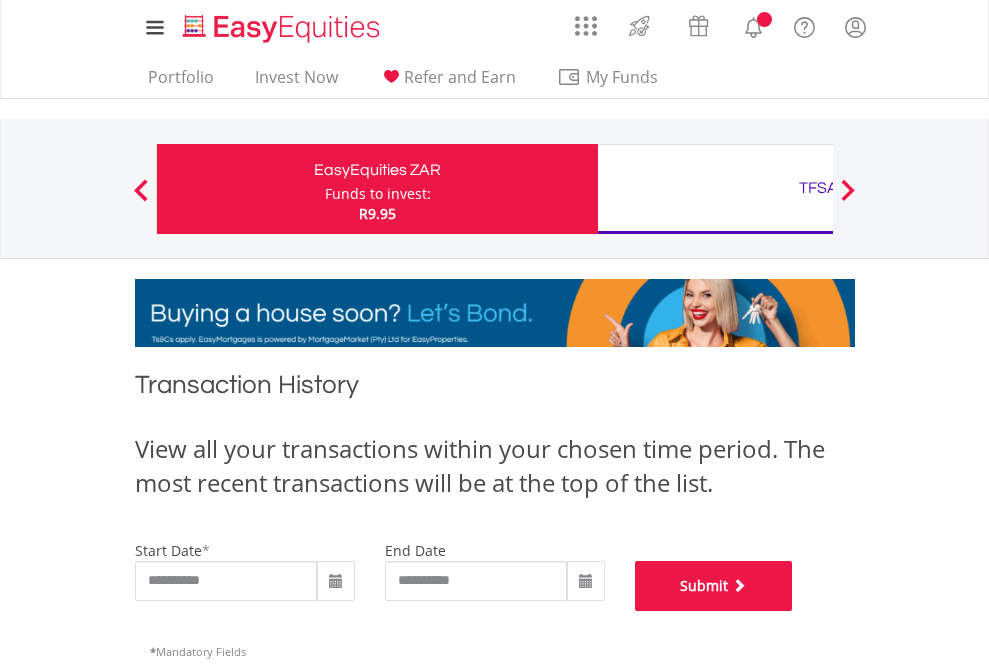 scroll, scrollTop: 811, scrollLeft: 0, axis: vertical 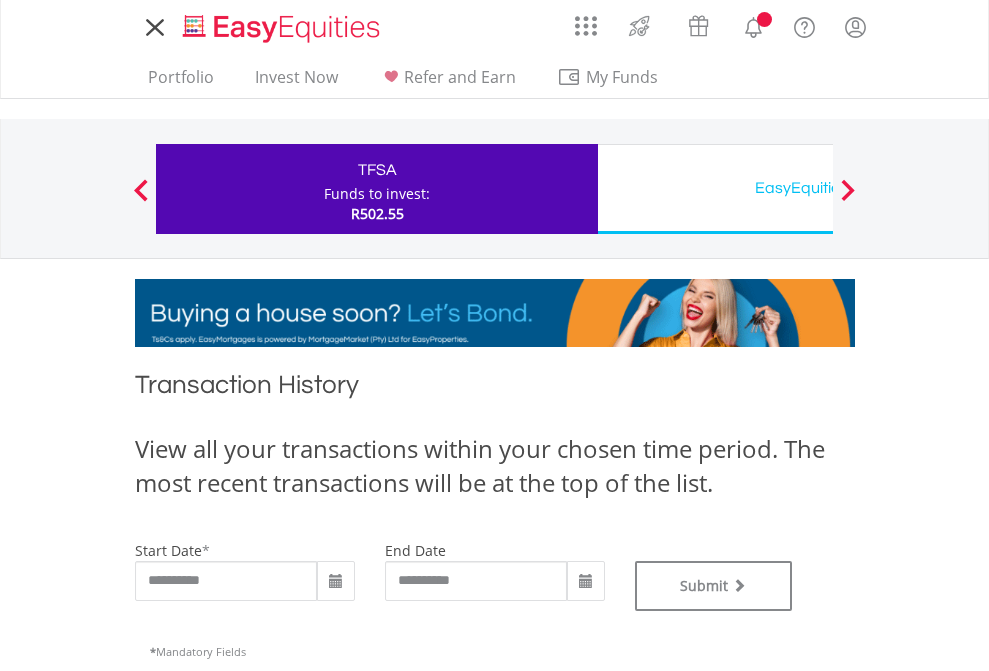 click on "EasyEquities USD" at bounding box center (818, 188) 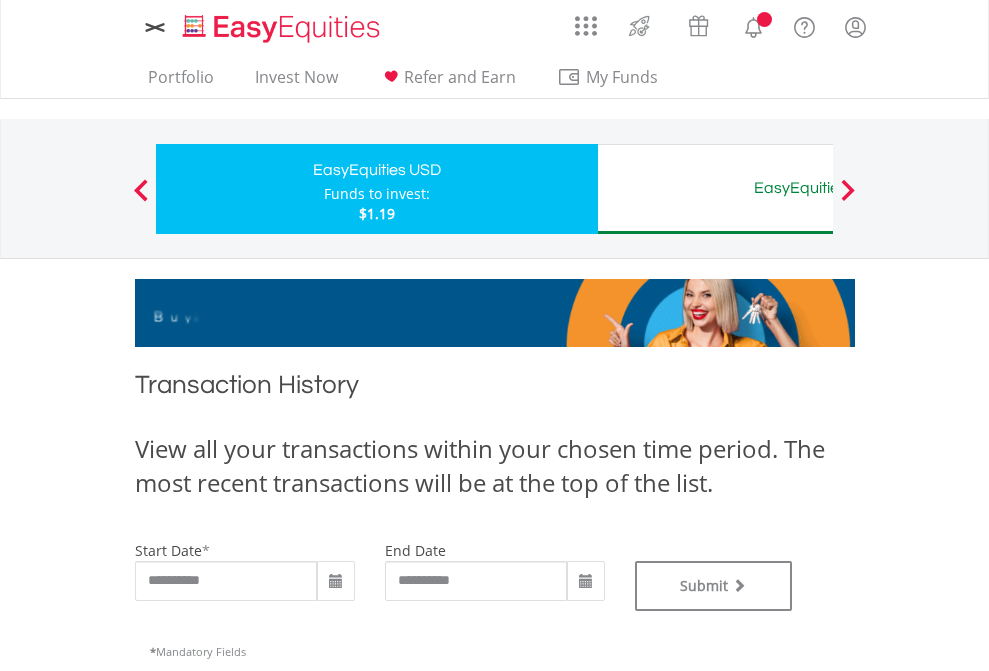 scroll, scrollTop: 0, scrollLeft: 0, axis: both 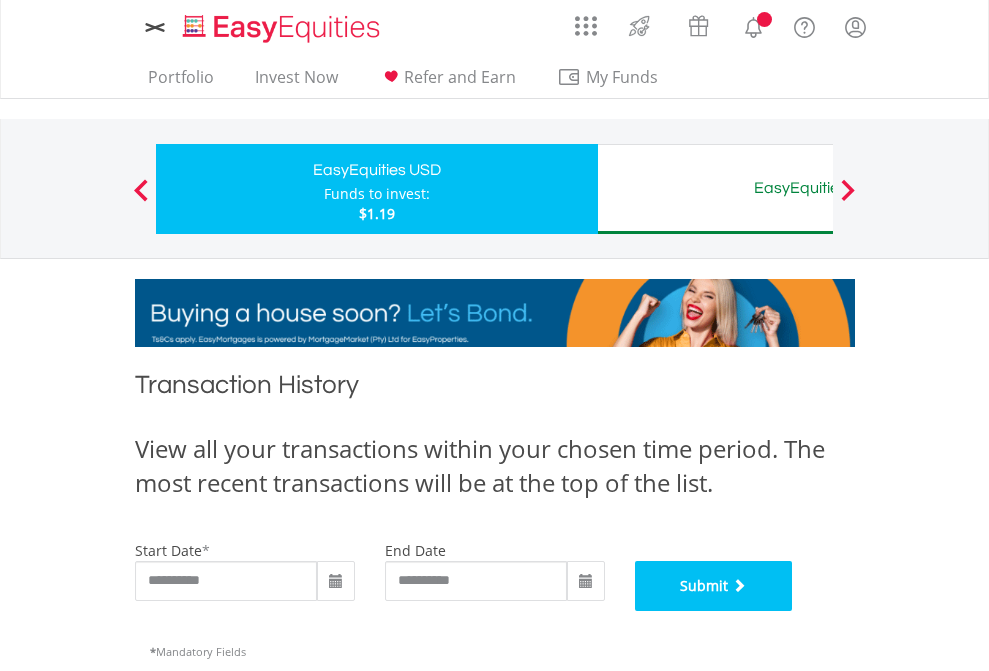 click on "Submit" at bounding box center [714, 586] 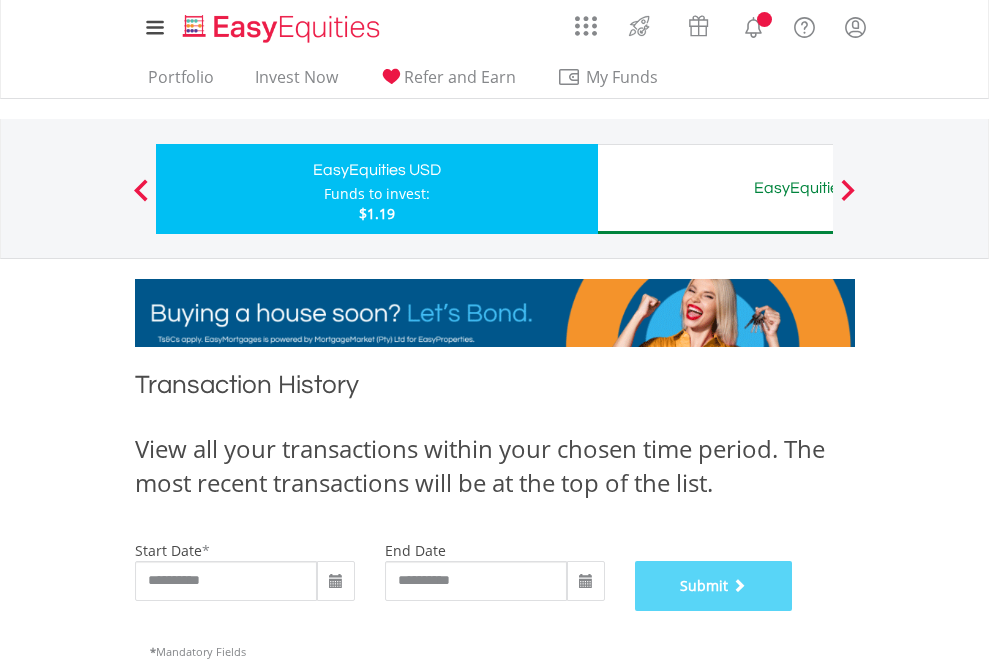 scroll, scrollTop: 811, scrollLeft: 0, axis: vertical 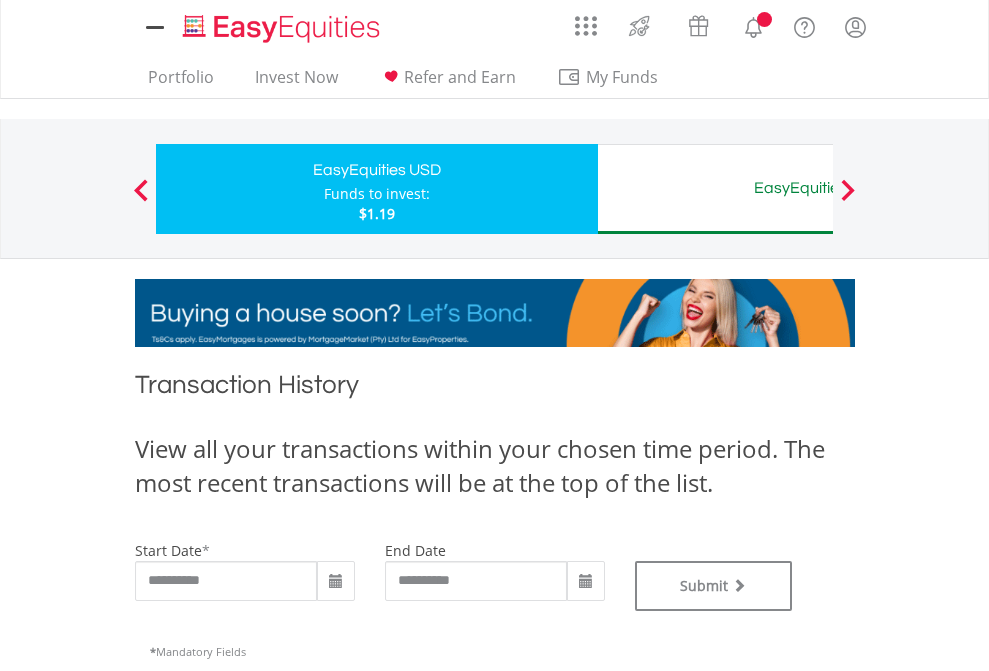 click on "EasyEquities AUD" at bounding box center (818, 188) 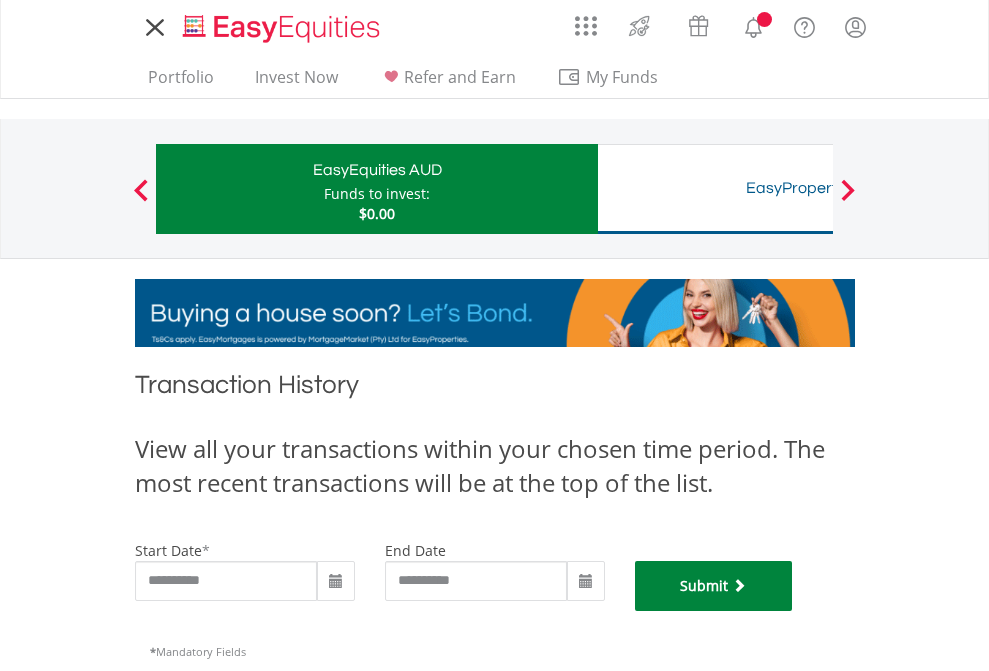 click on "Submit" at bounding box center [714, 586] 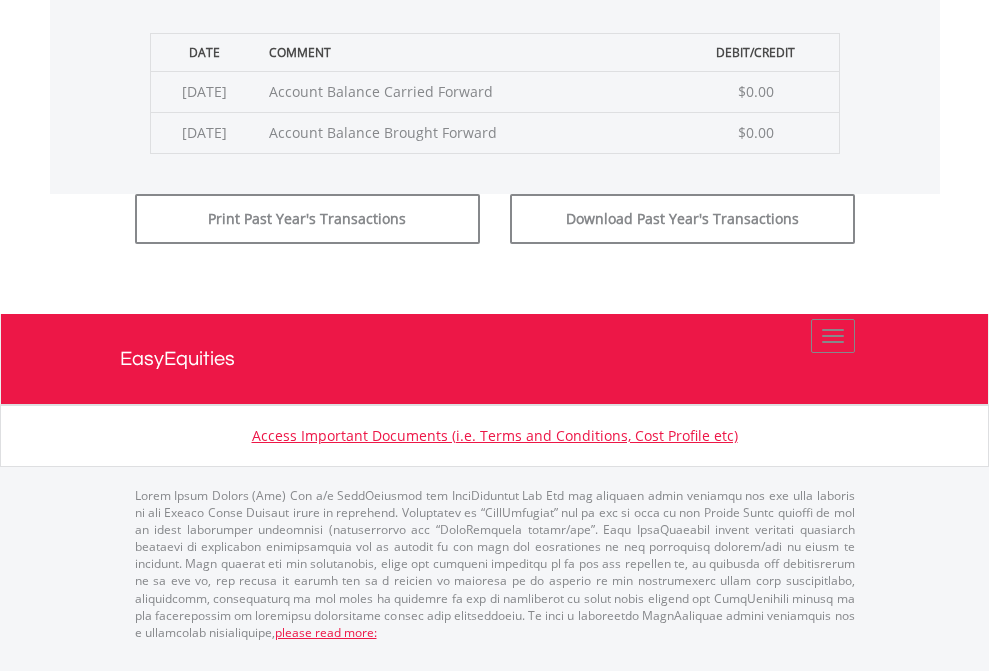 scroll, scrollTop: 811, scrollLeft: 0, axis: vertical 